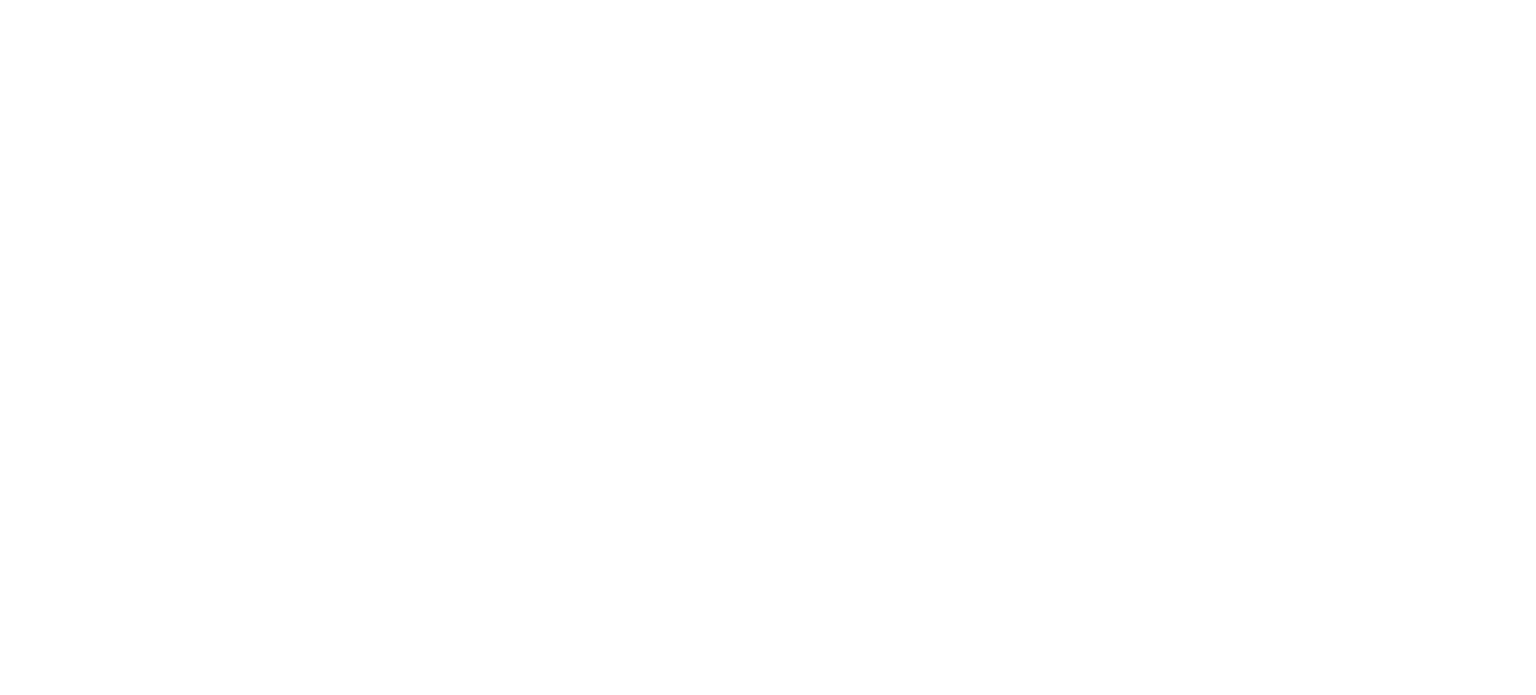 scroll, scrollTop: 0, scrollLeft: 0, axis: both 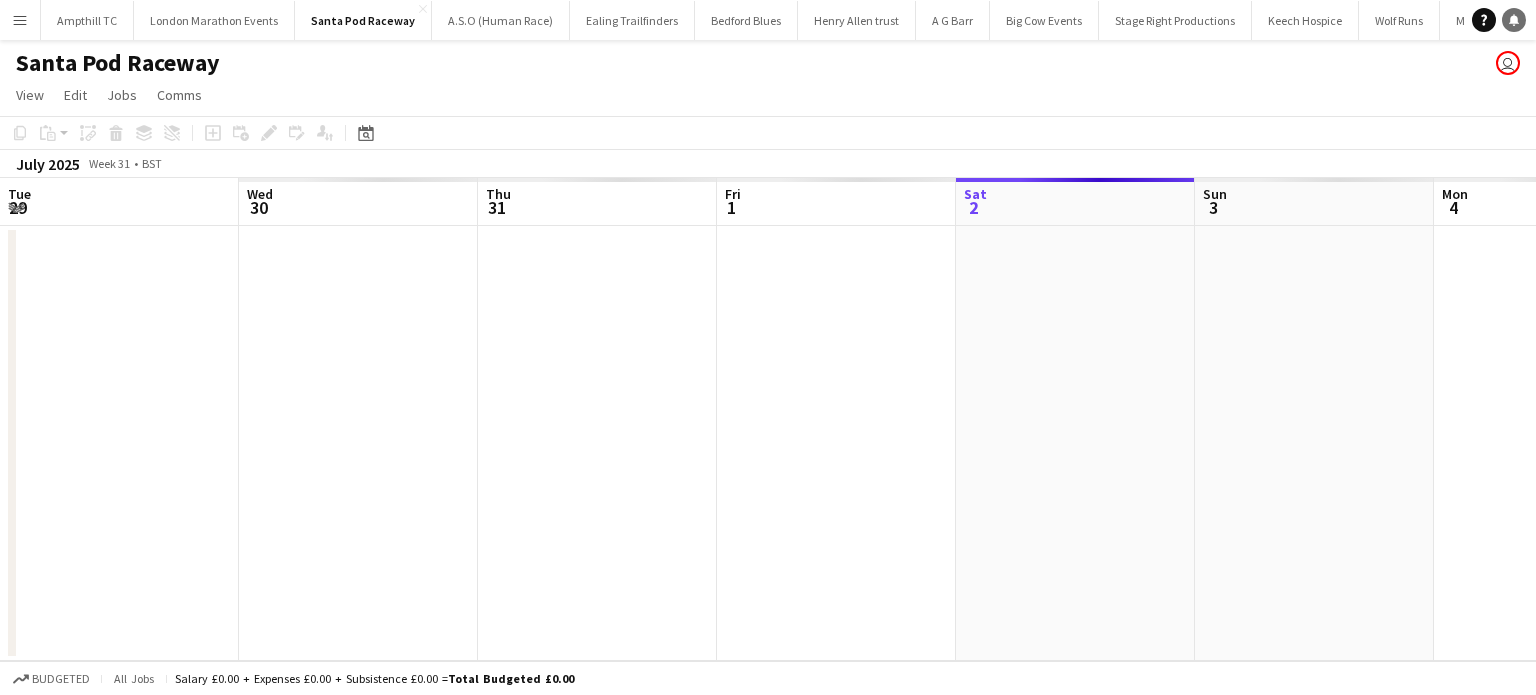 click on "Help
Notifications" at bounding box center (1504, 20) 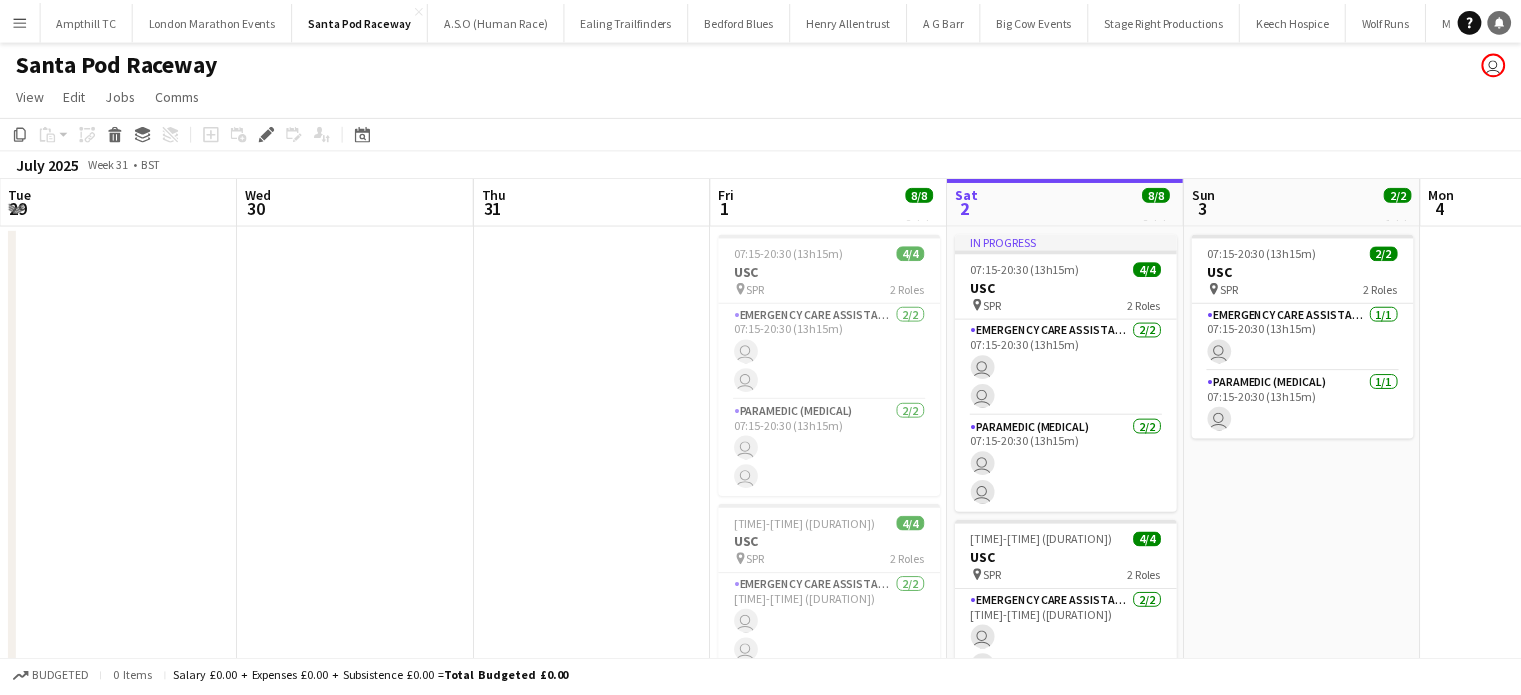 scroll, scrollTop: 0, scrollLeft: 688, axis: horizontal 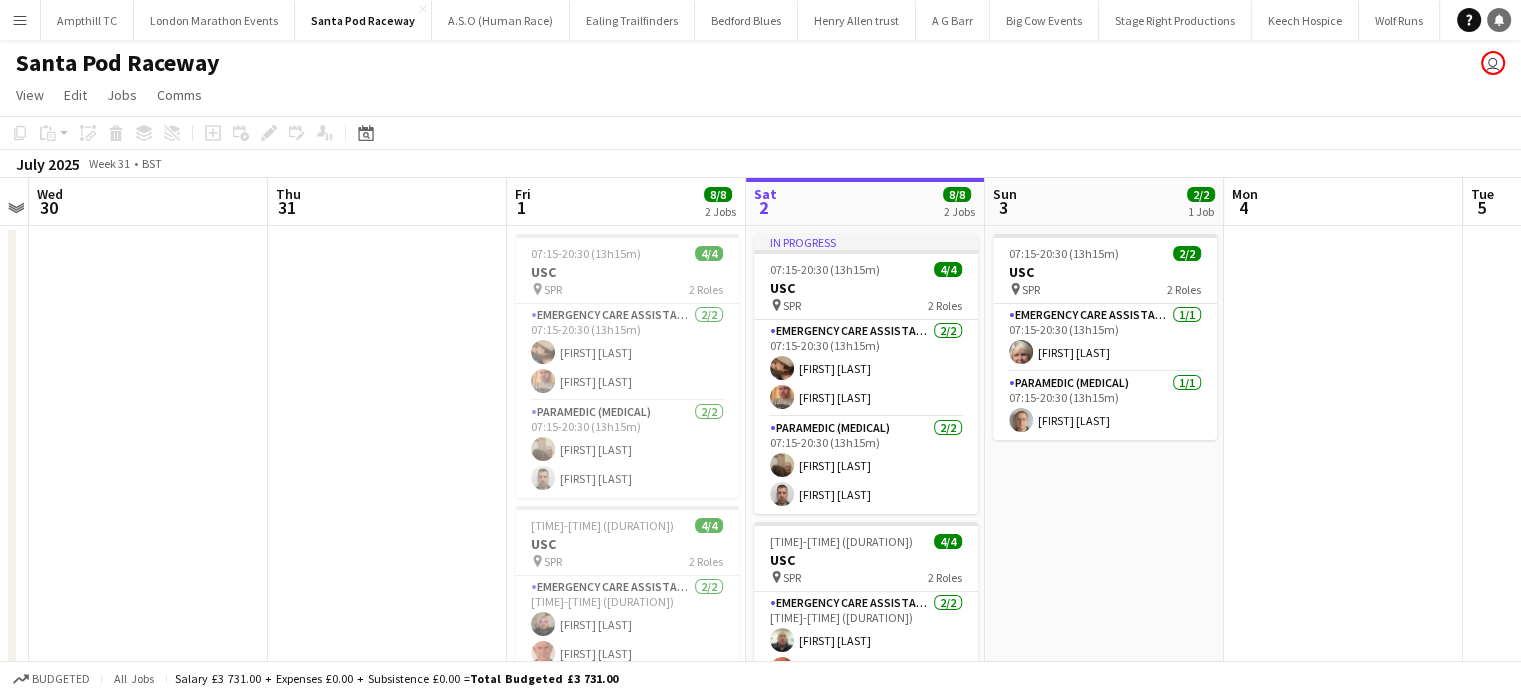click 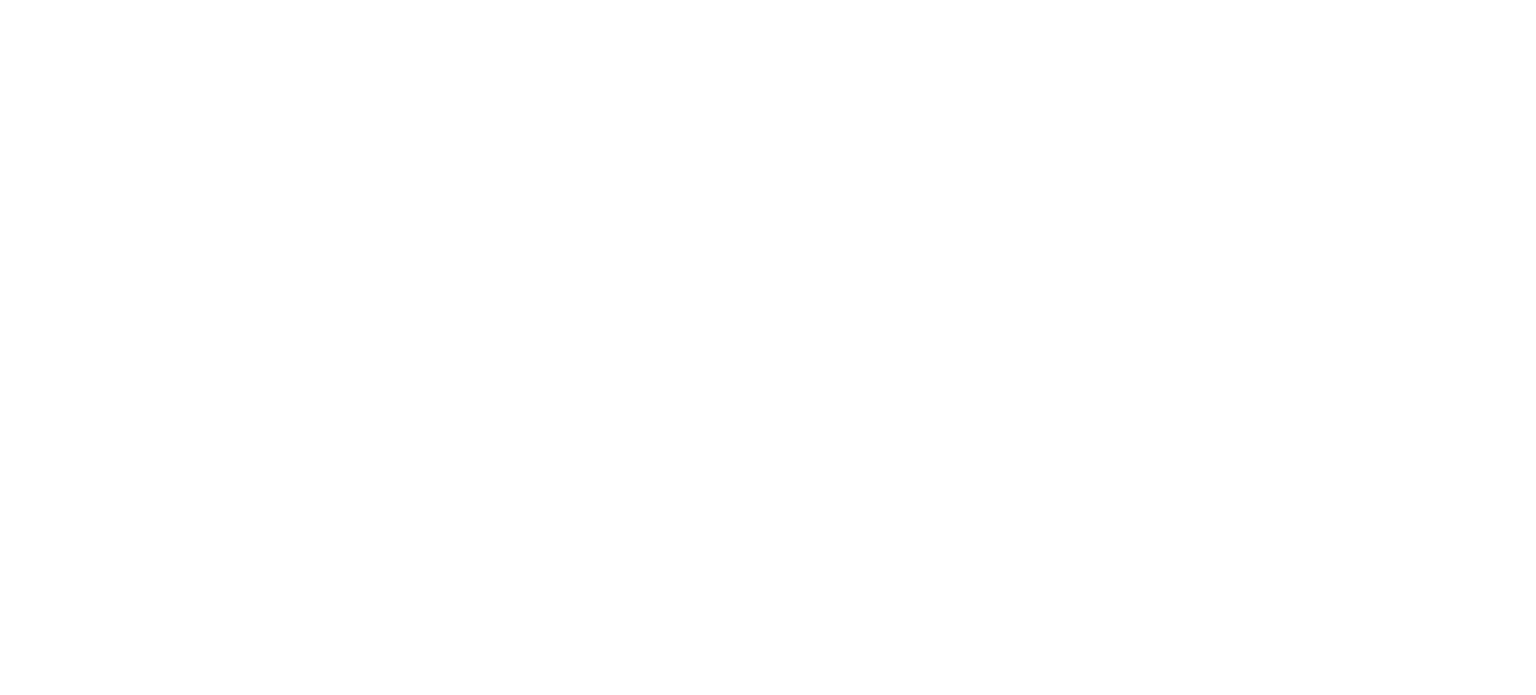 scroll, scrollTop: 0, scrollLeft: 0, axis: both 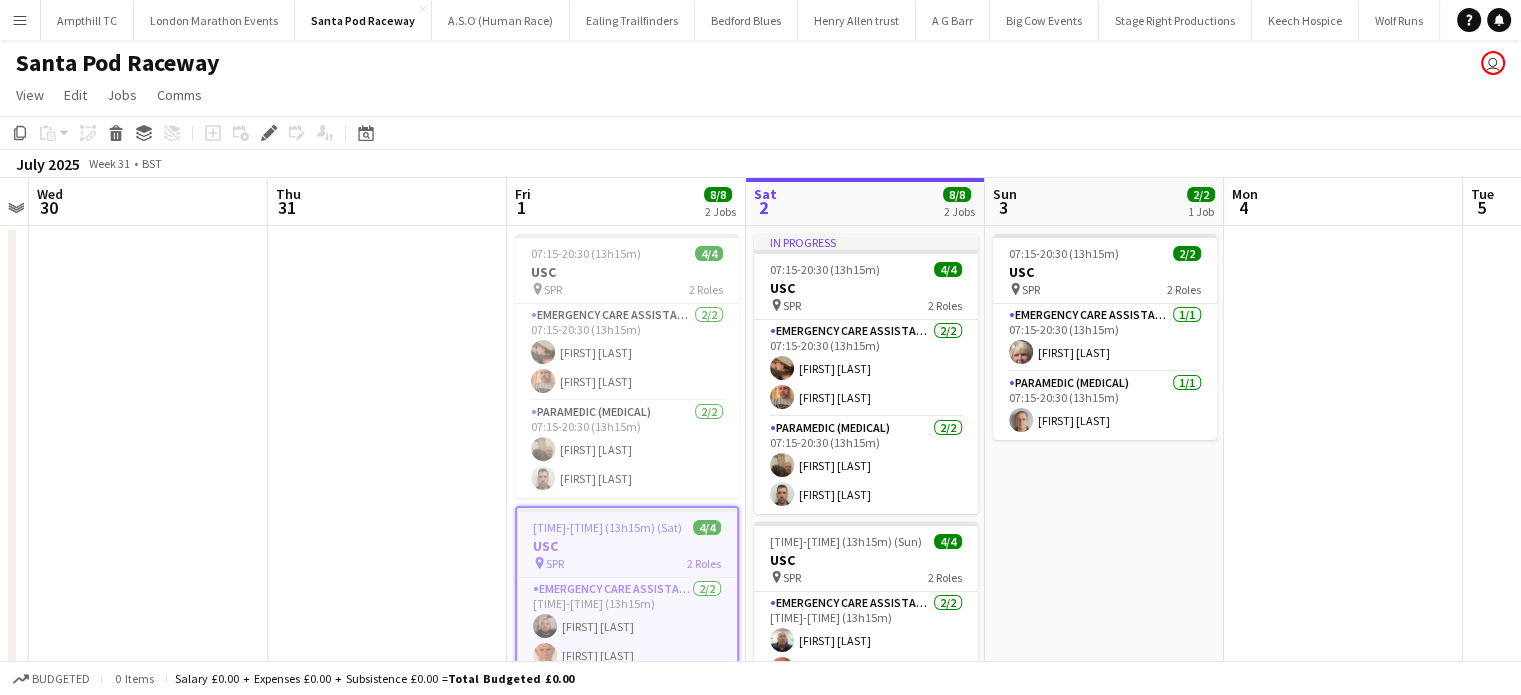 click on "Menu" at bounding box center [20, 20] 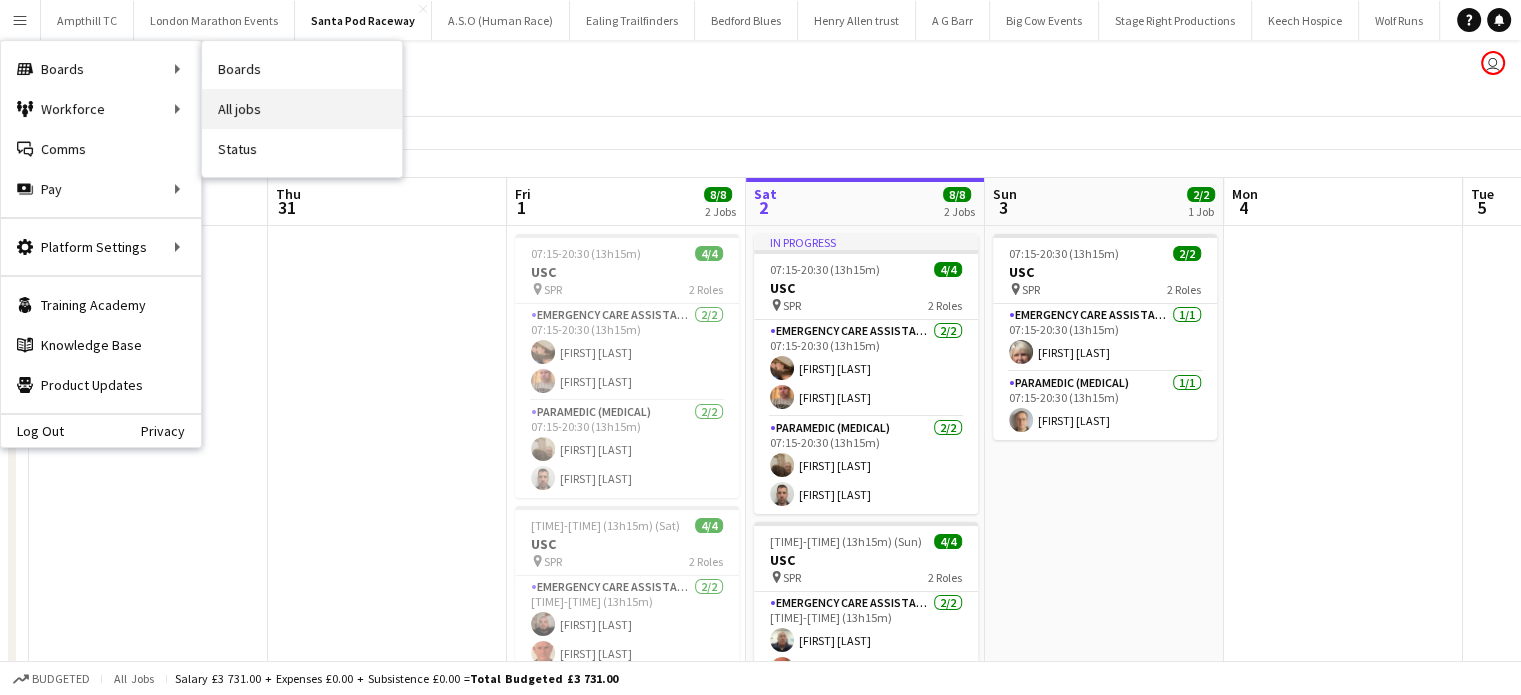 click on "All jobs" at bounding box center [302, 109] 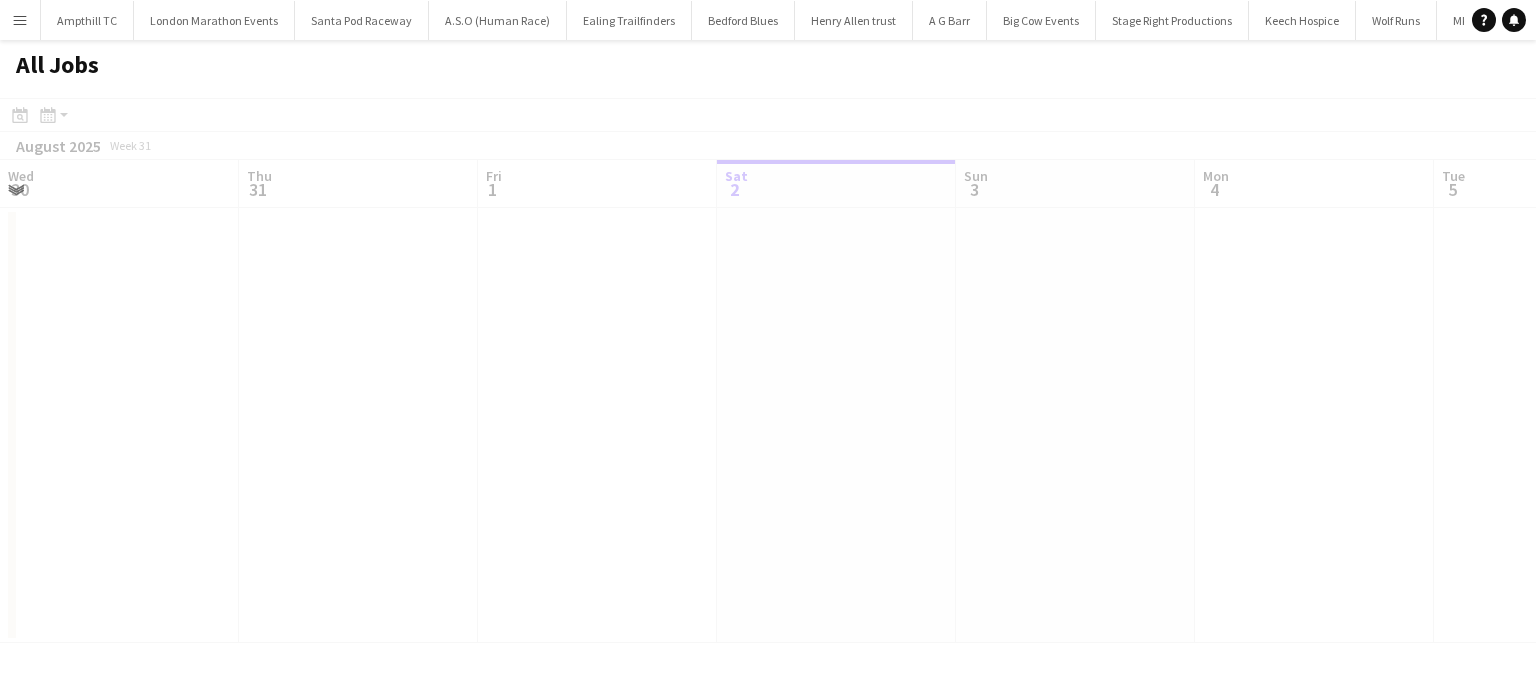 scroll, scrollTop: 0, scrollLeft: 478, axis: horizontal 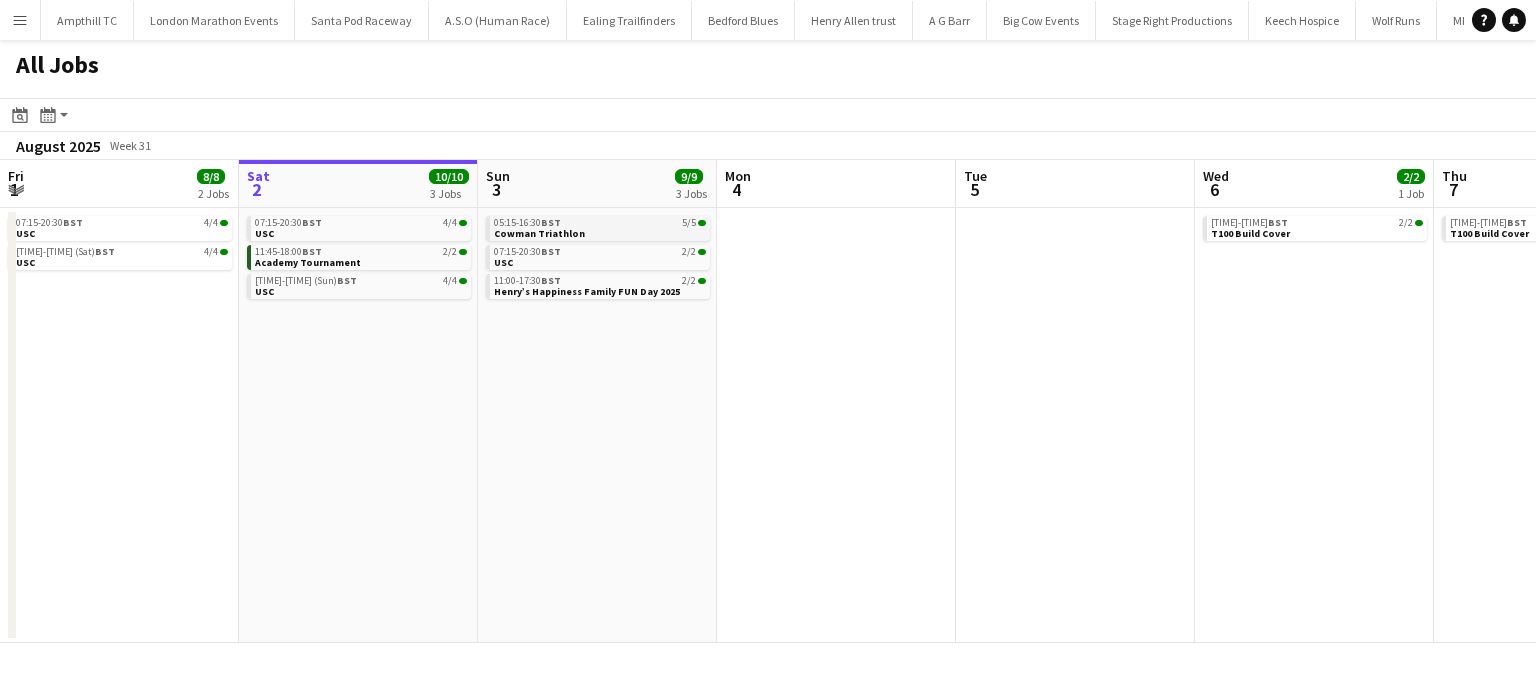 click on "05:15-16:30    BST   5/5" at bounding box center (600, 223) 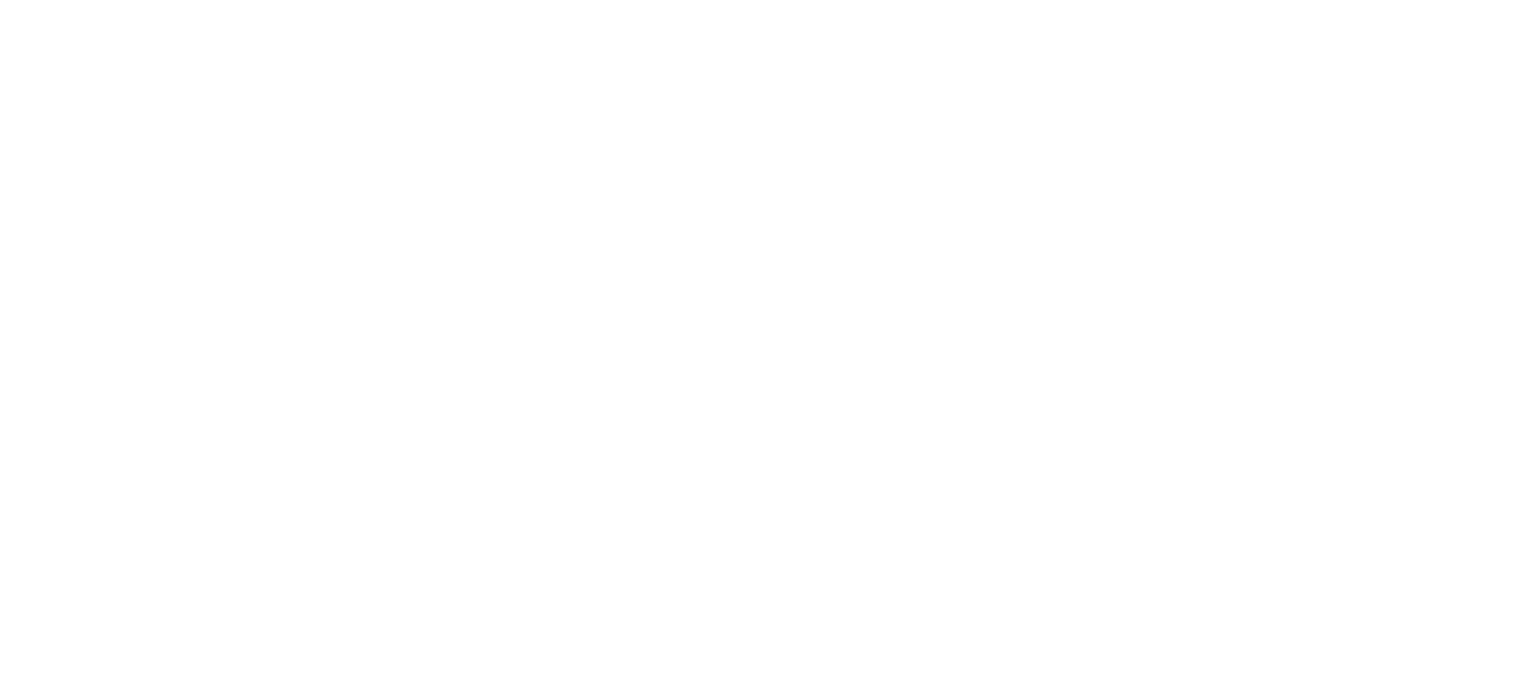 scroll, scrollTop: 0, scrollLeft: 0, axis: both 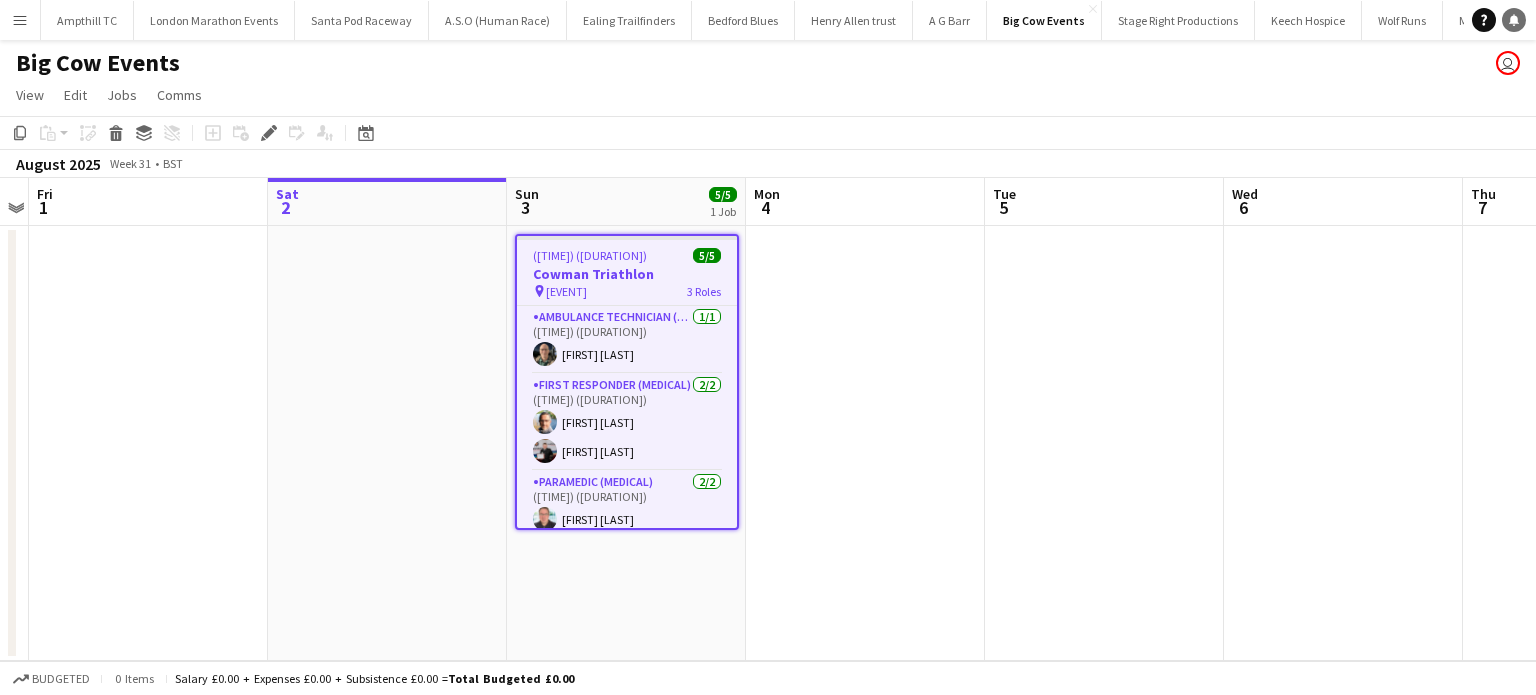 click on "Notifications" 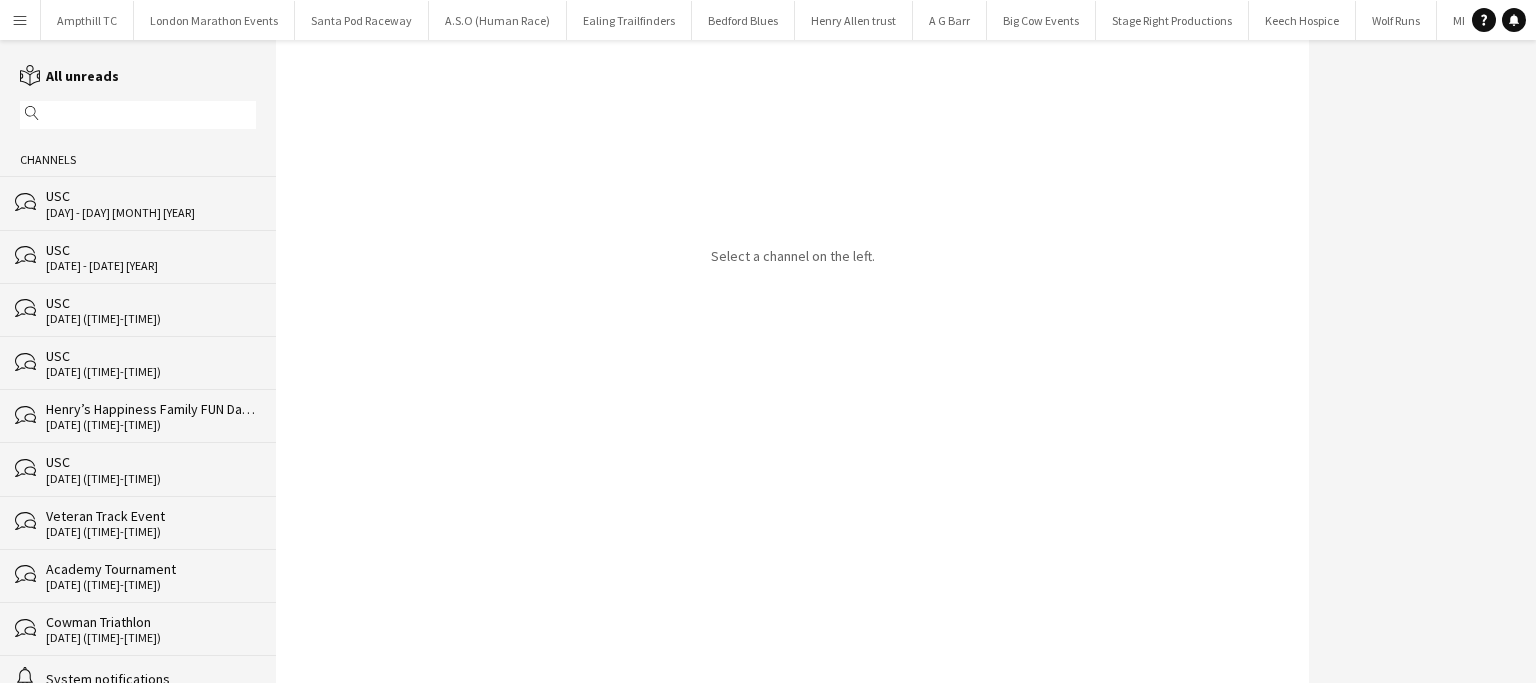 click on "Cowman Triathlon" 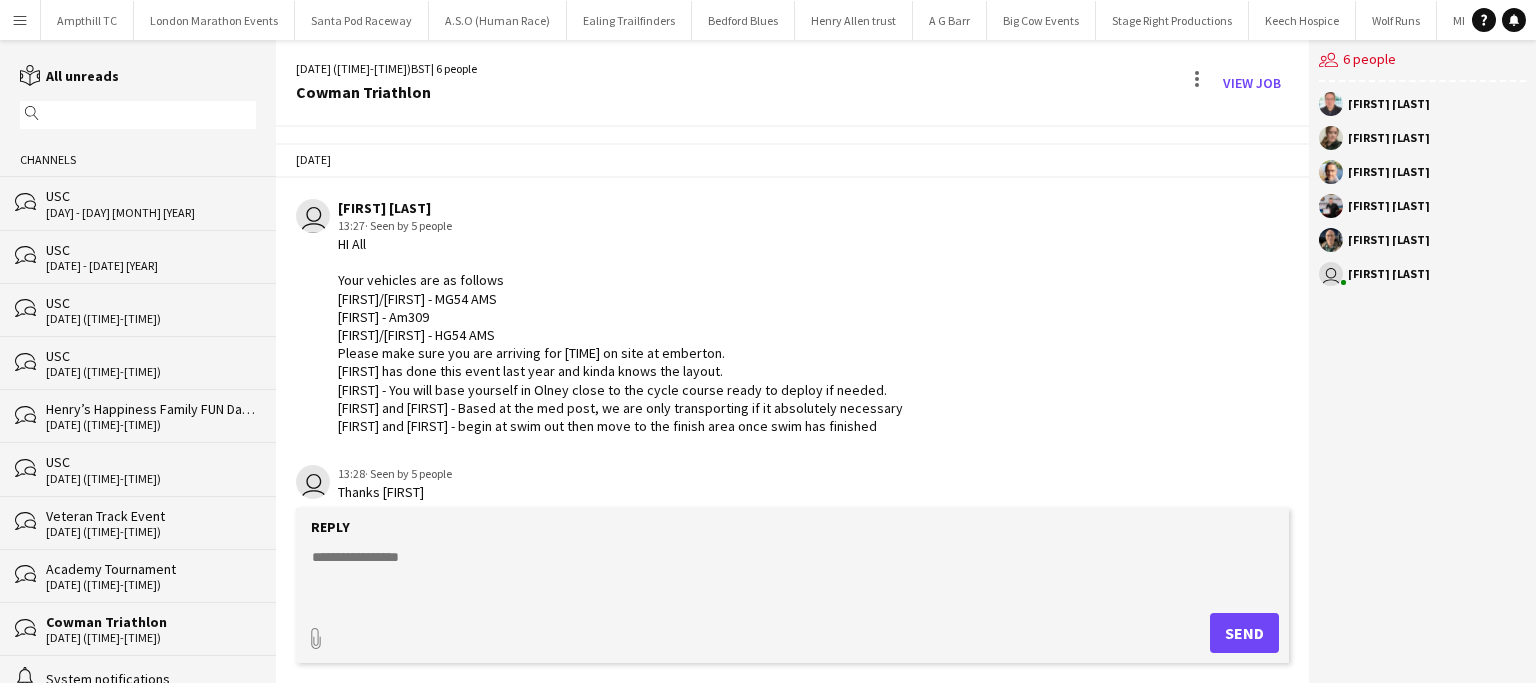 scroll, scrollTop: 121, scrollLeft: 0, axis: vertical 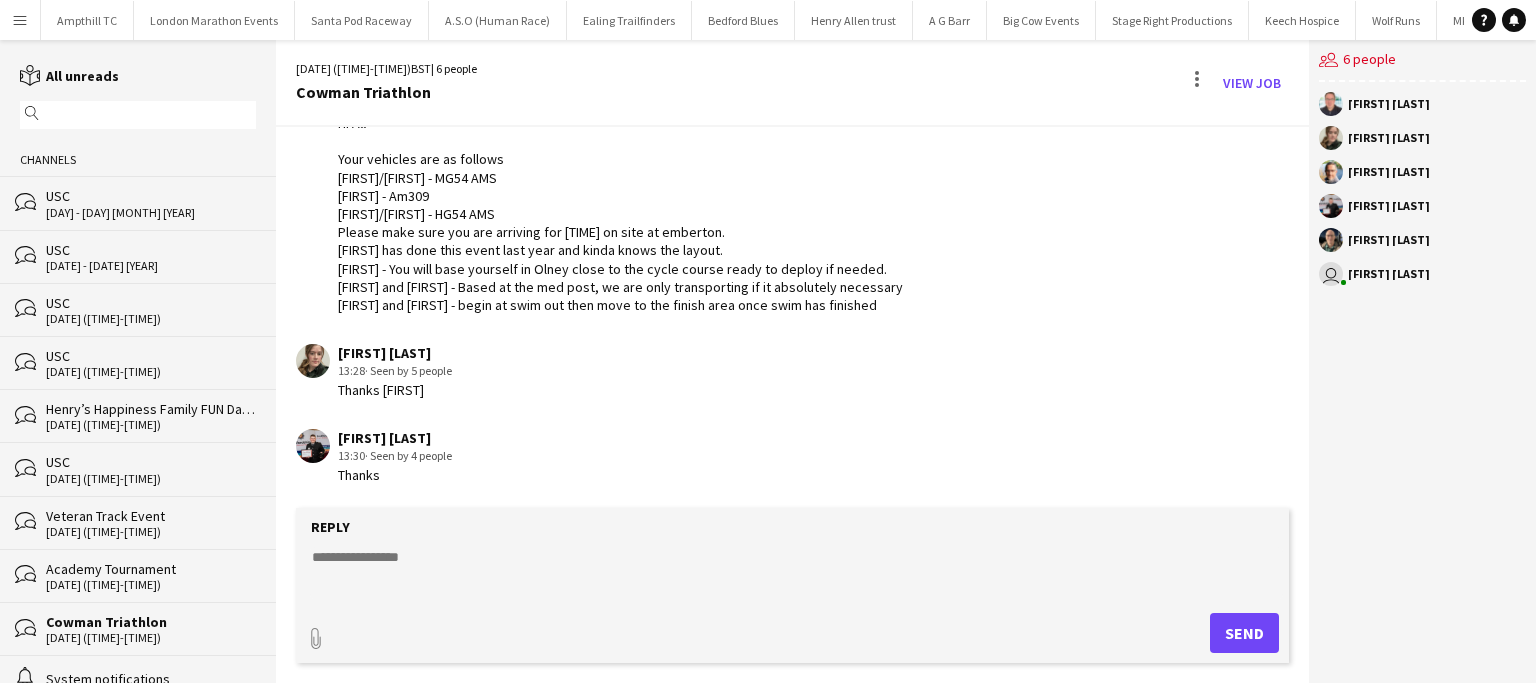 click 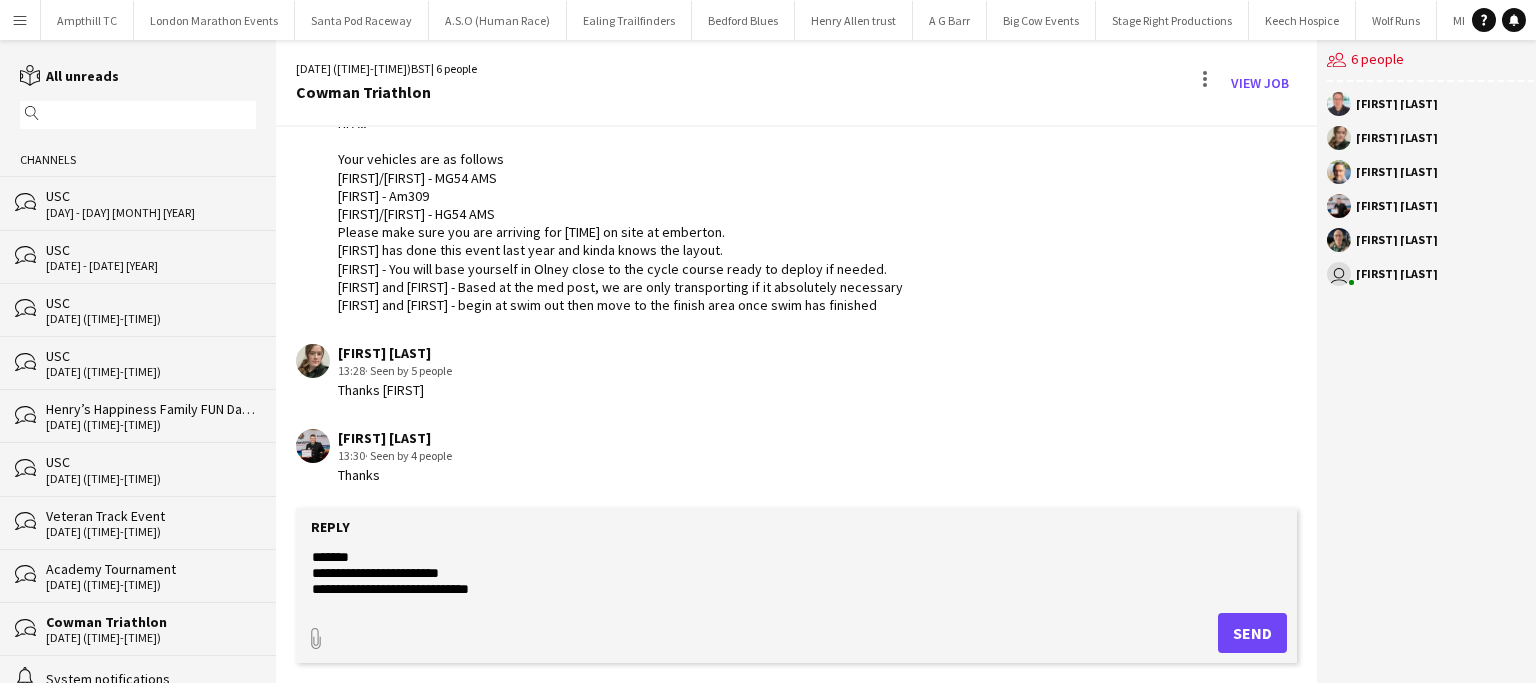 scroll, scrollTop: 31, scrollLeft: 0, axis: vertical 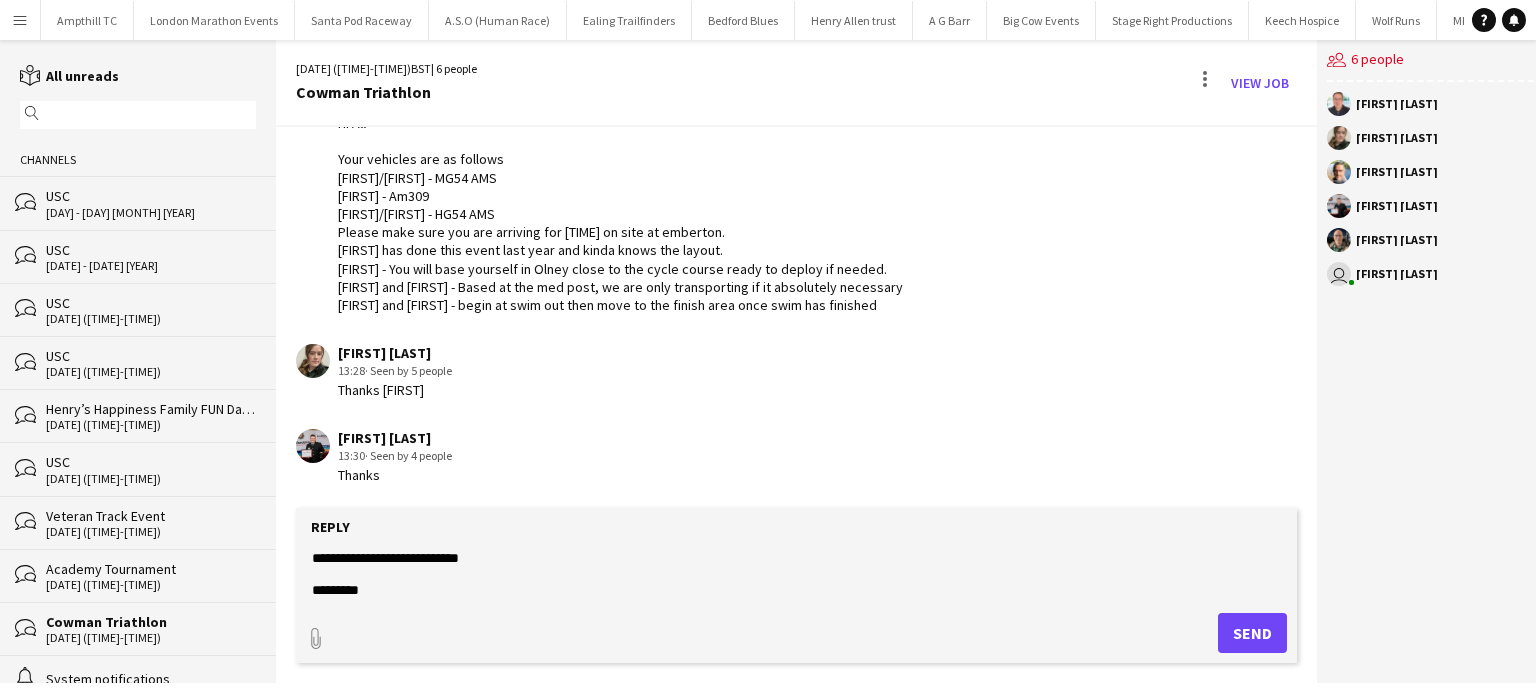 type on "**********" 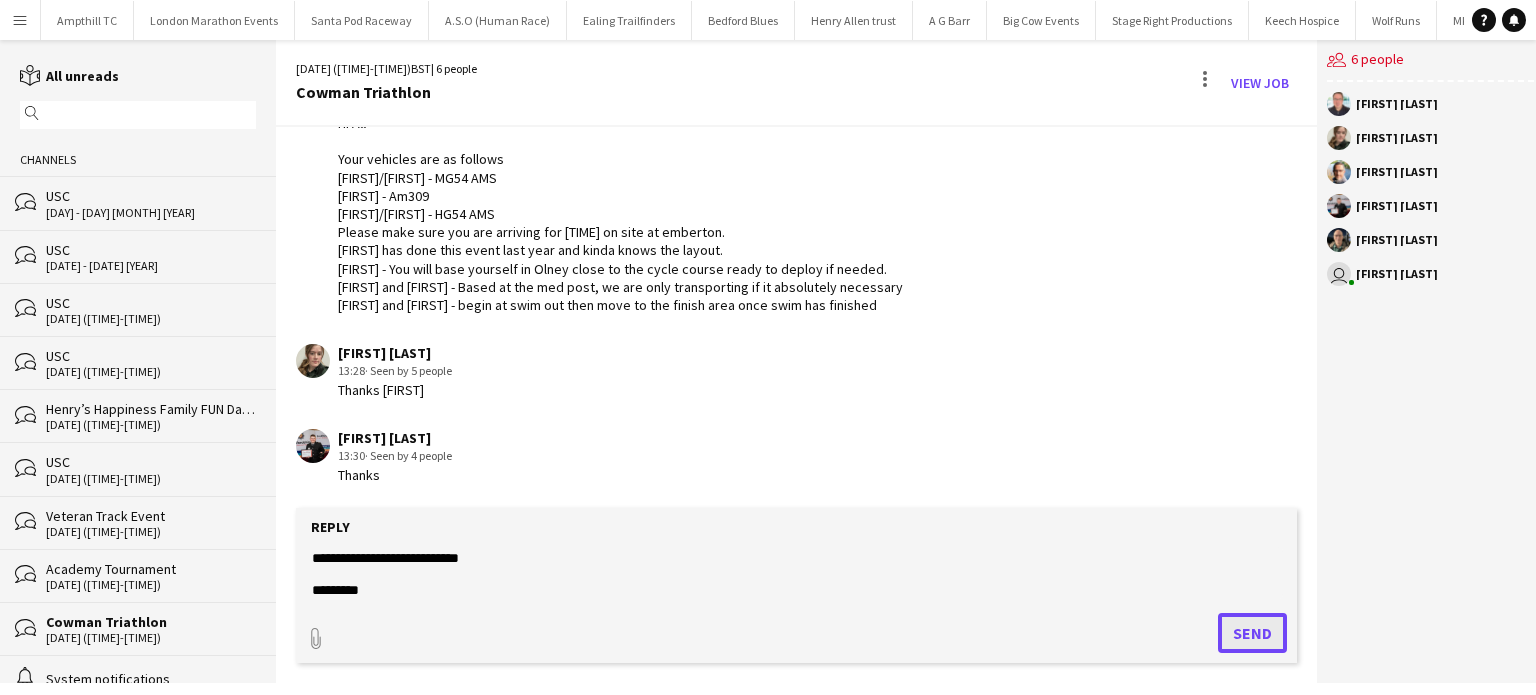 click on "Send" 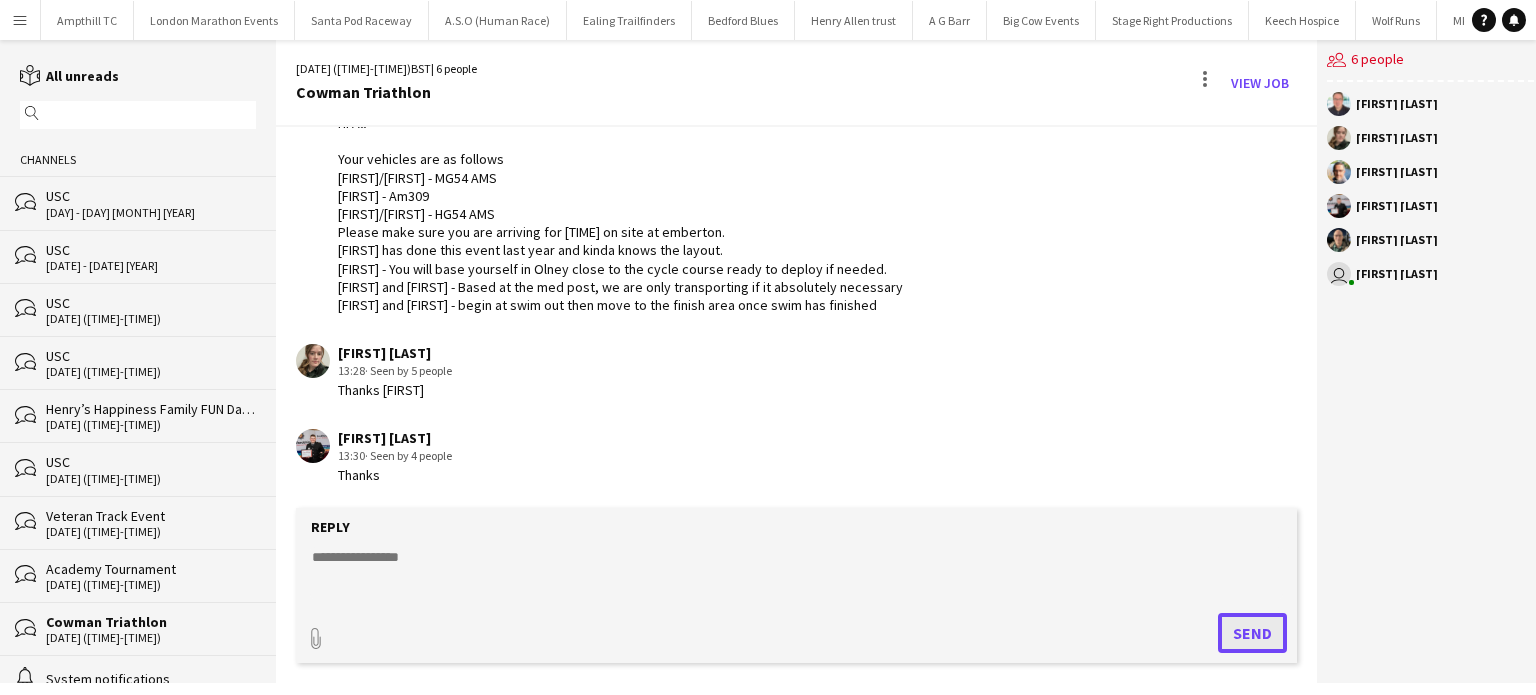 scroll, scrollTop: 0, scrollLeft: 0, axis: both 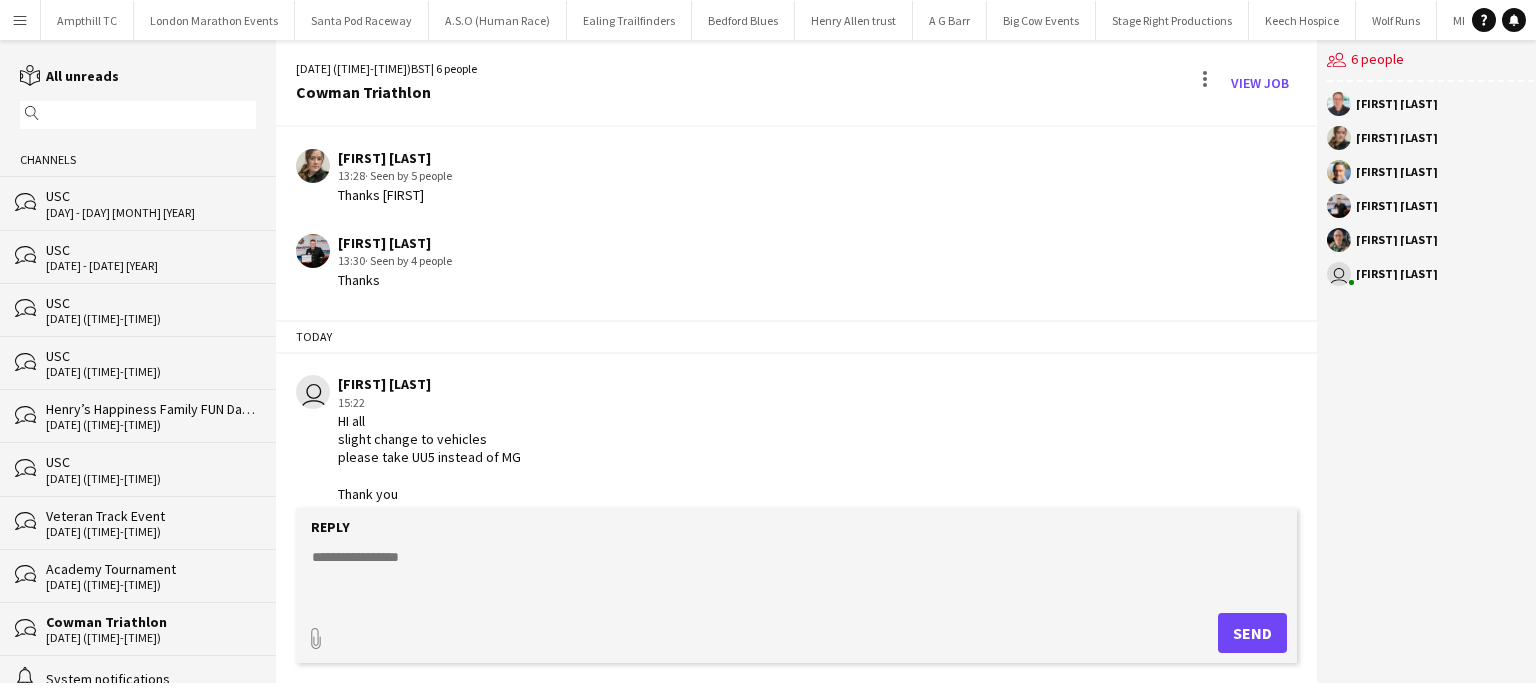 click on "USC" 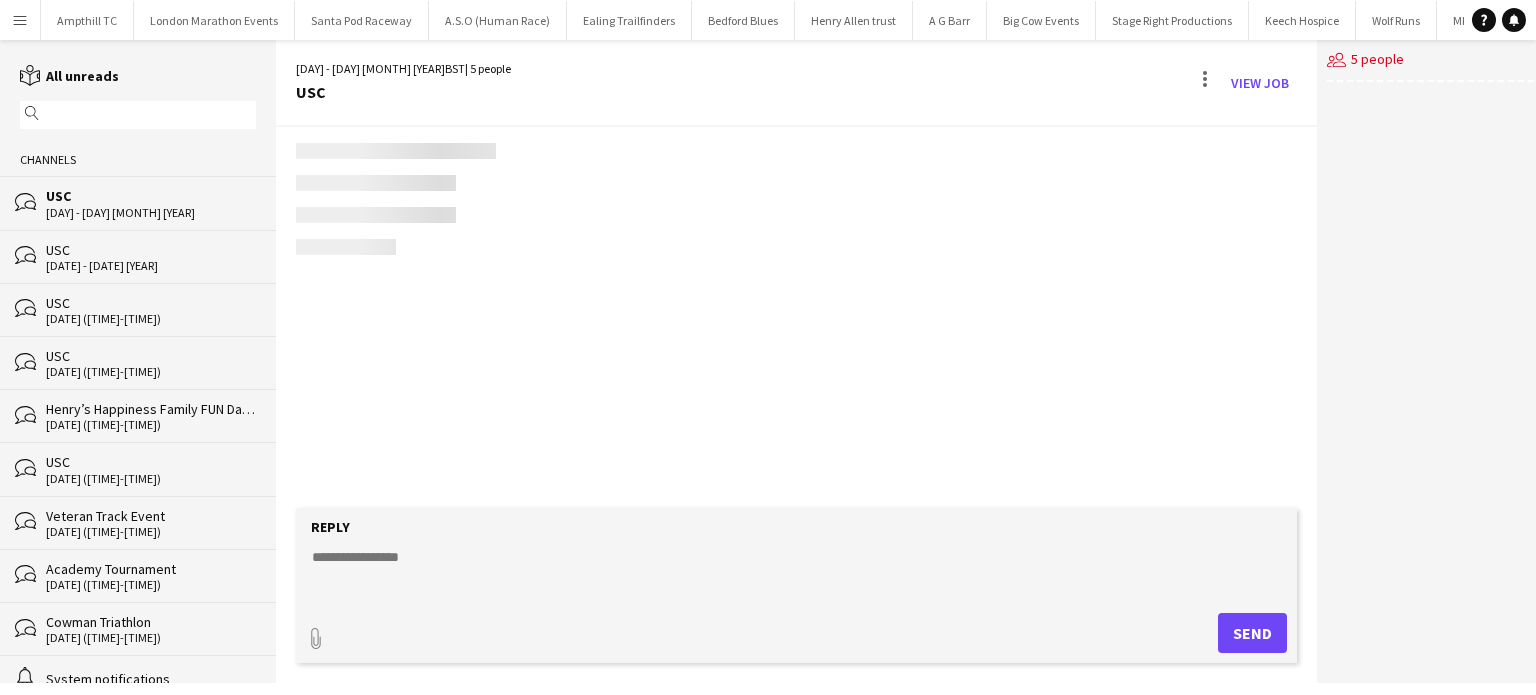 scroll, scrollTop: 152, scrollLeft: 0, axis: vertical 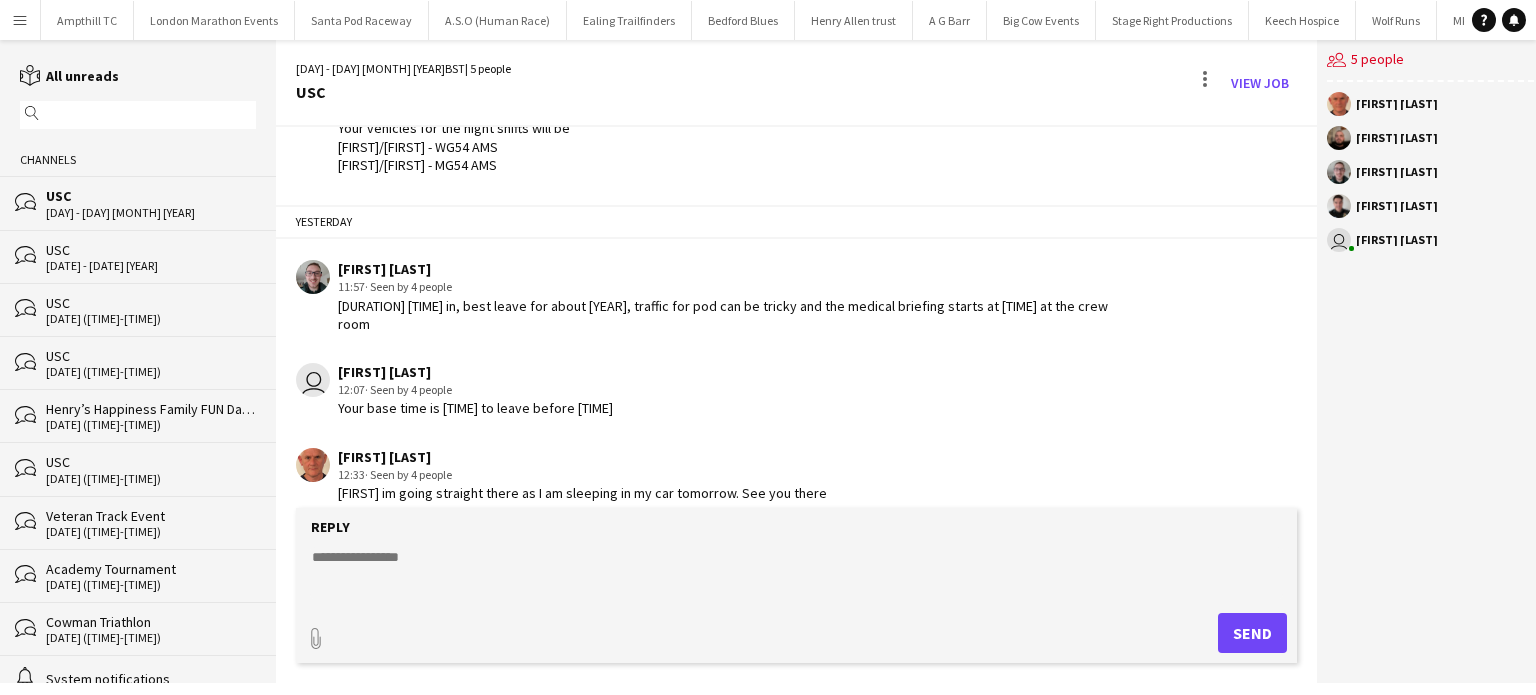 click on "USC" 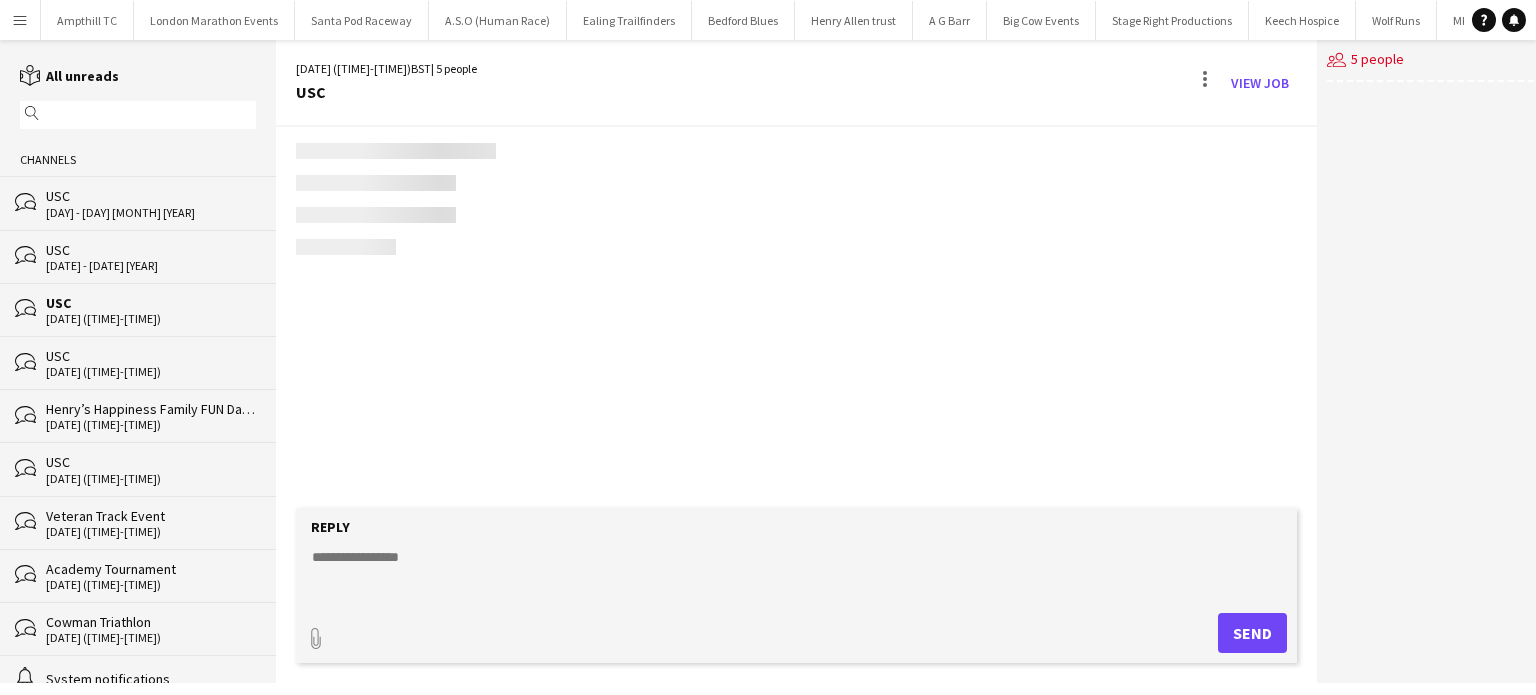 scroll, scrollTop: 0, scrollLeft: 0, axis: both 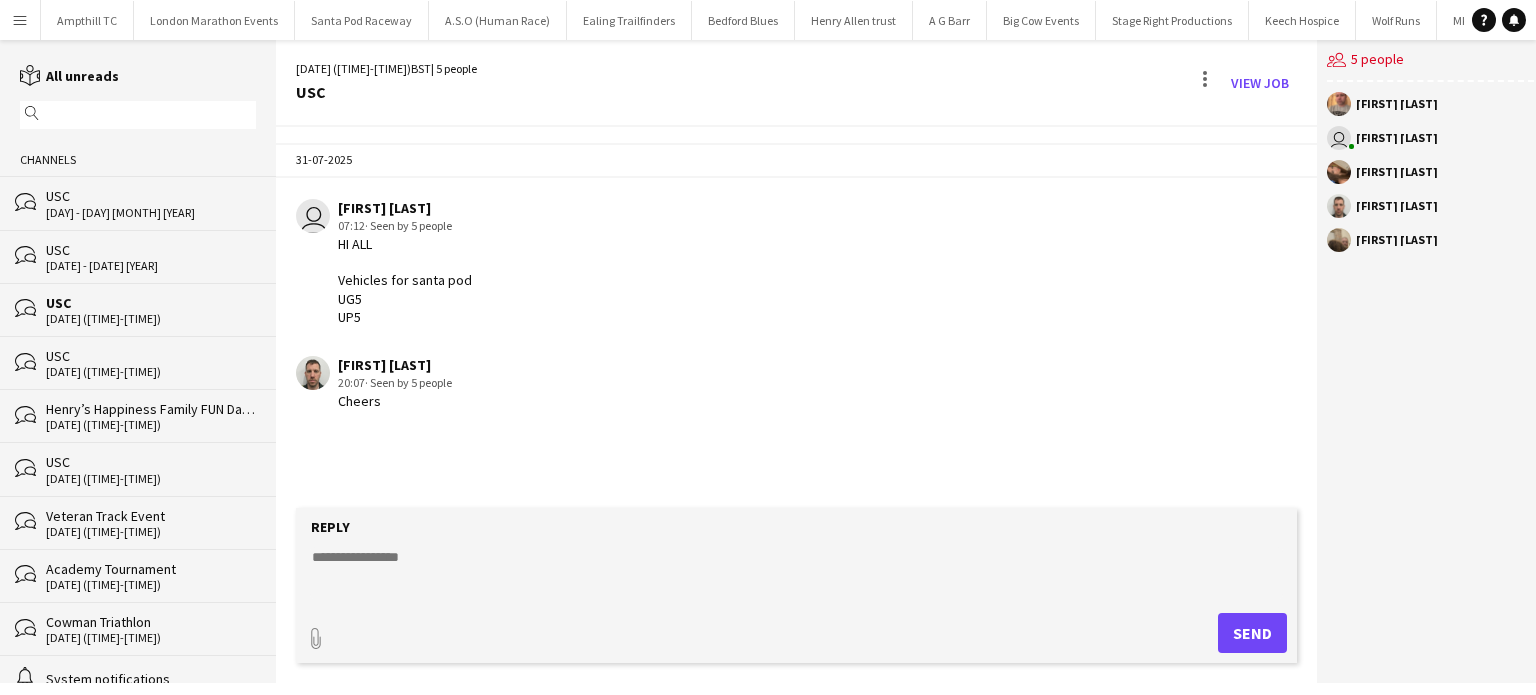 click on "[DATE] - [DATE] [YEAR]" 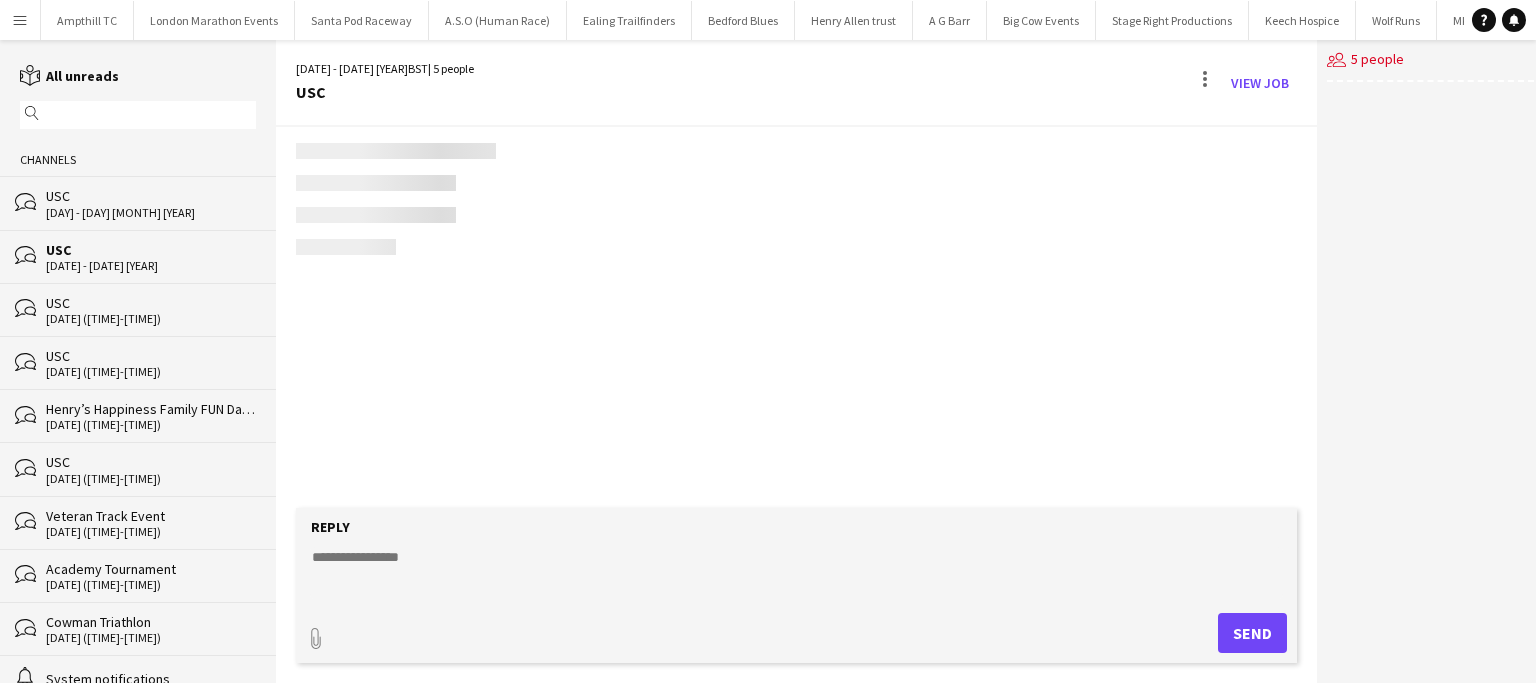scroll, scrollTop: 48, scrollLeft: 0, axis: vertical 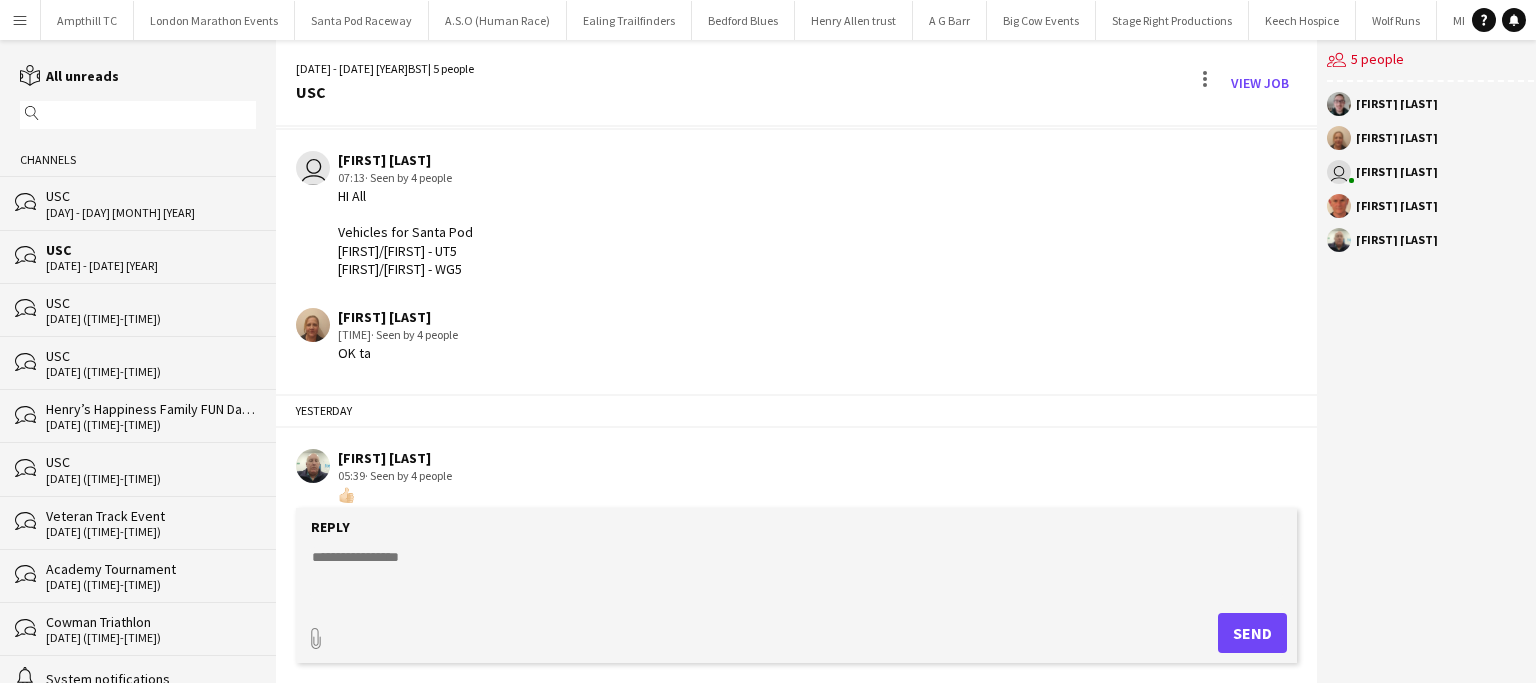 click 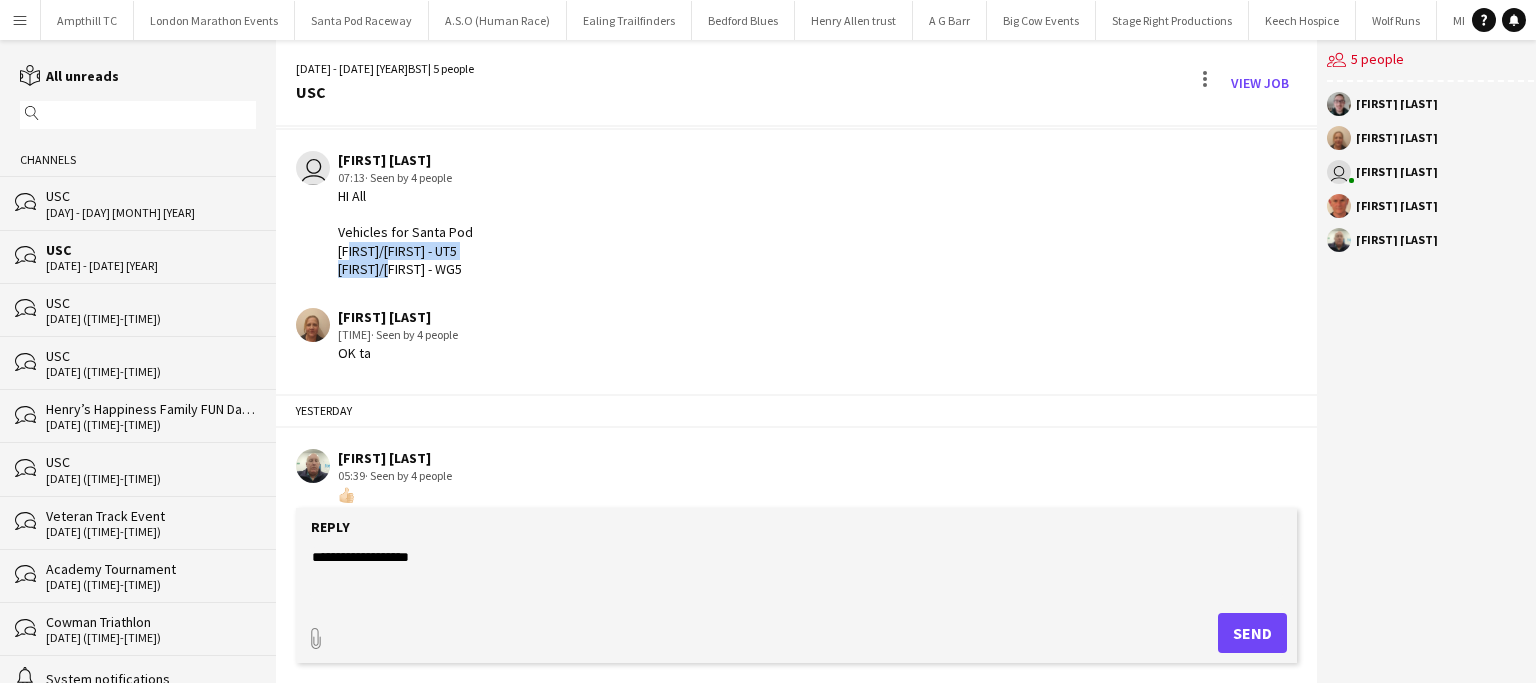 drag, startPoint x: 344, startPoint y: 255, endPoint x: 407, endPoint y: 269, distance: 64.53681 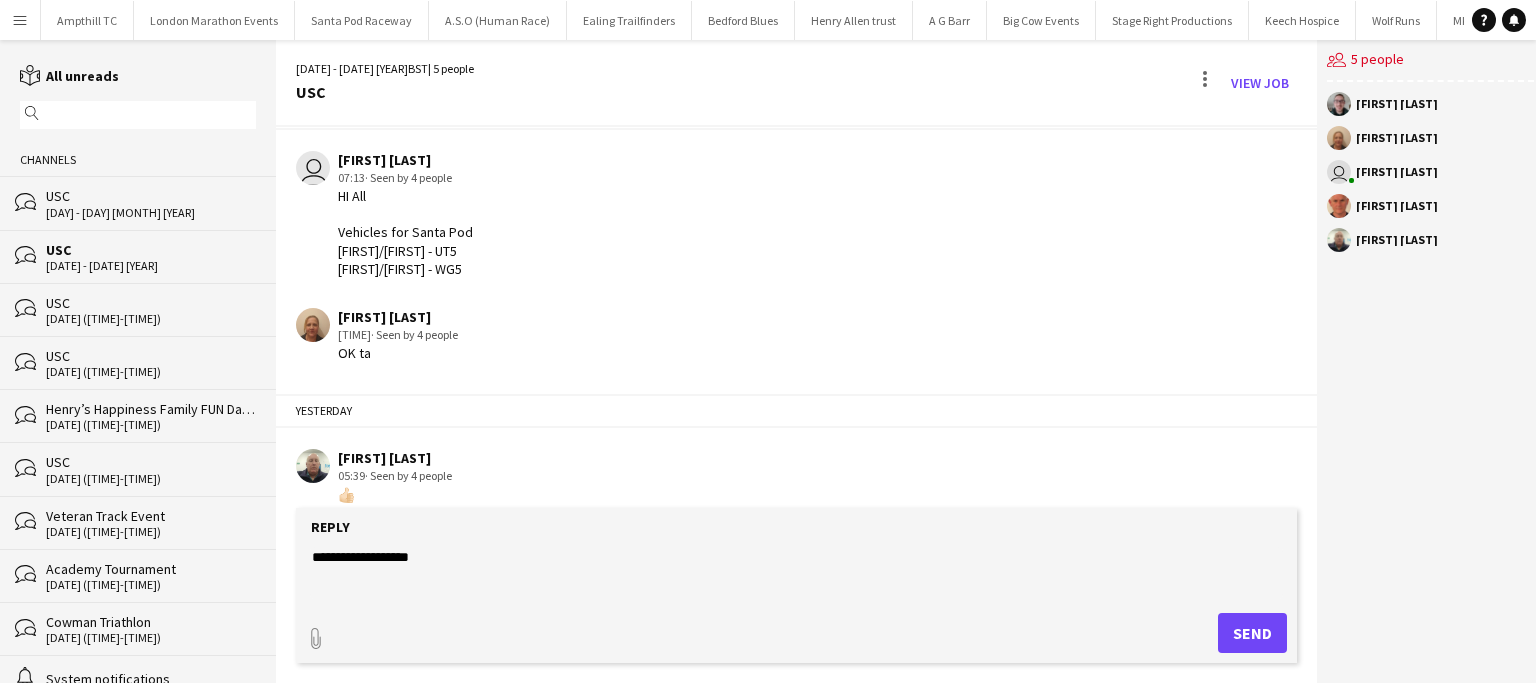 click on "Leanne Bleasdale   07:29   · Seen by 4 people   OK ta" 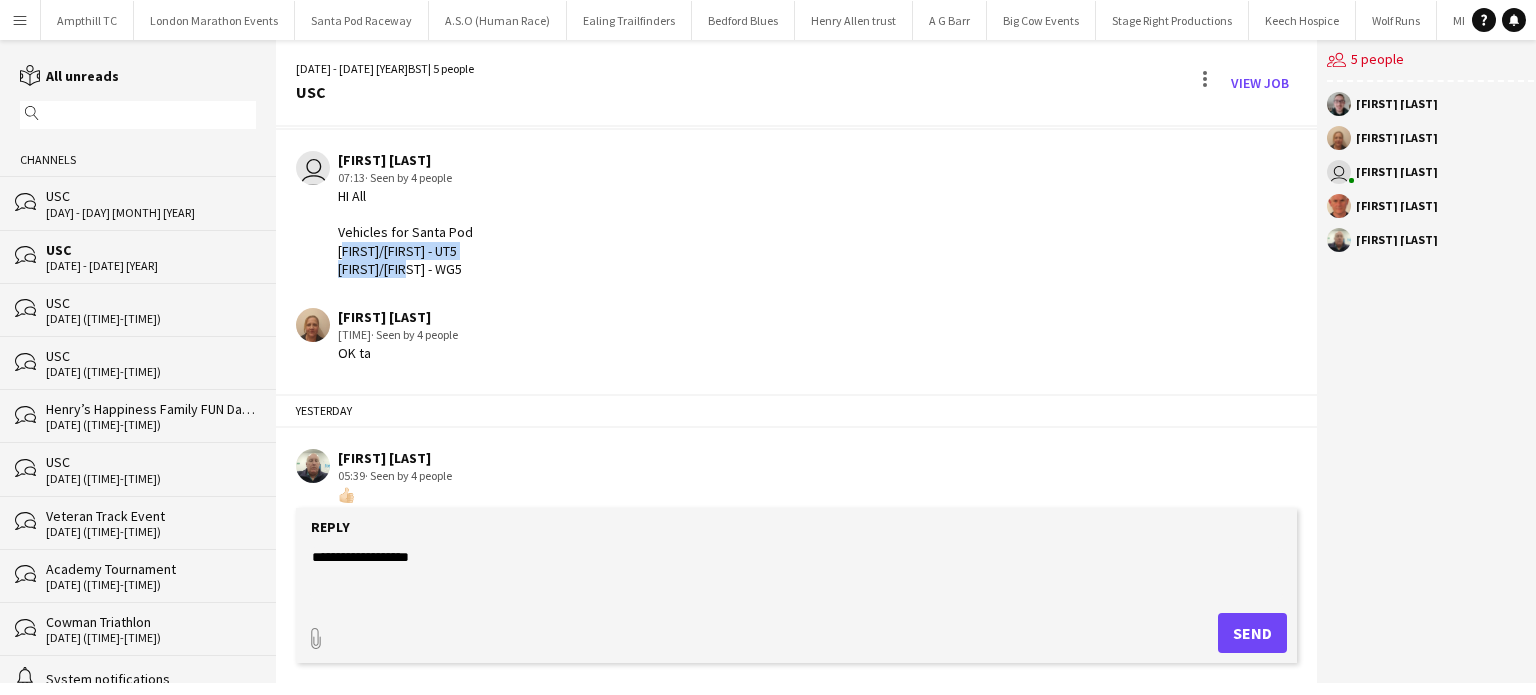 drag, startPoint x: 438, startPoint y: 266, endPoint x: 335, endPoint y: 251, distance: 104.0865 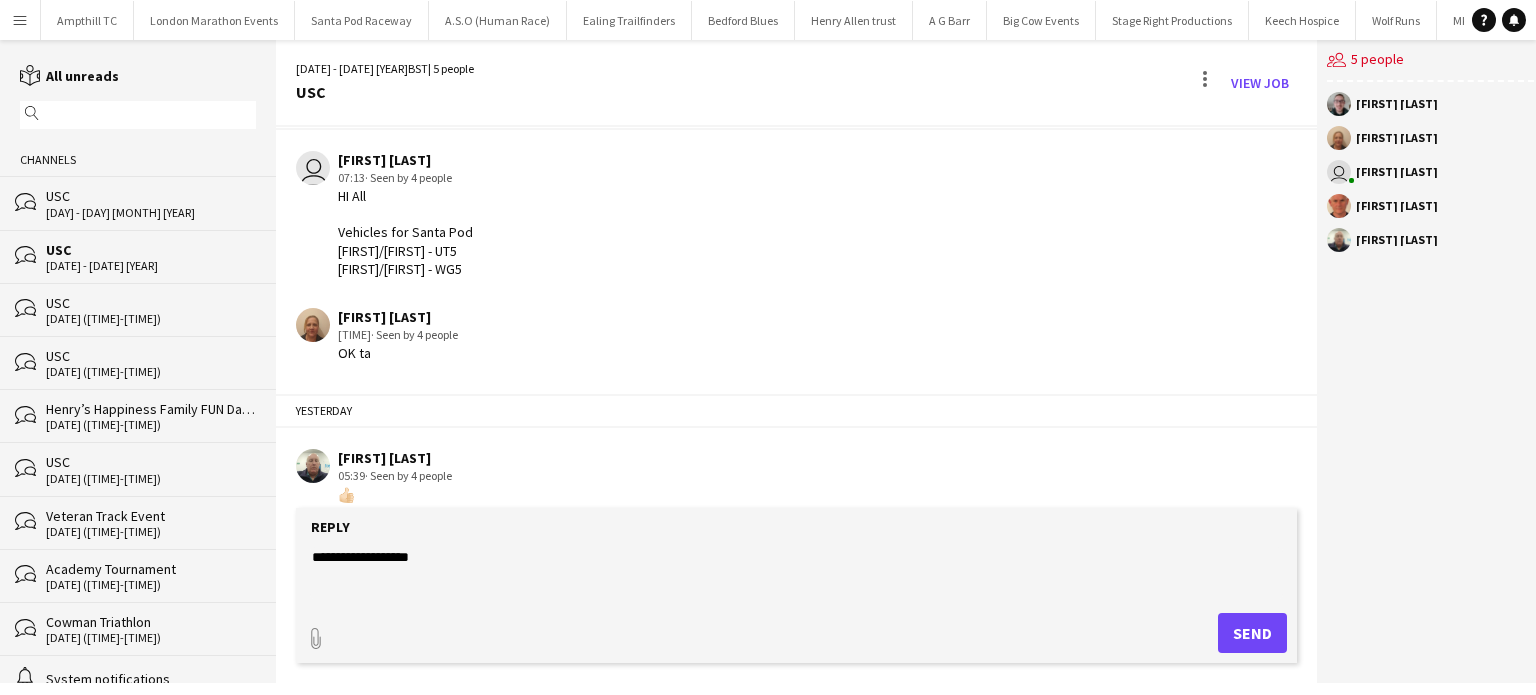 click on "**********" 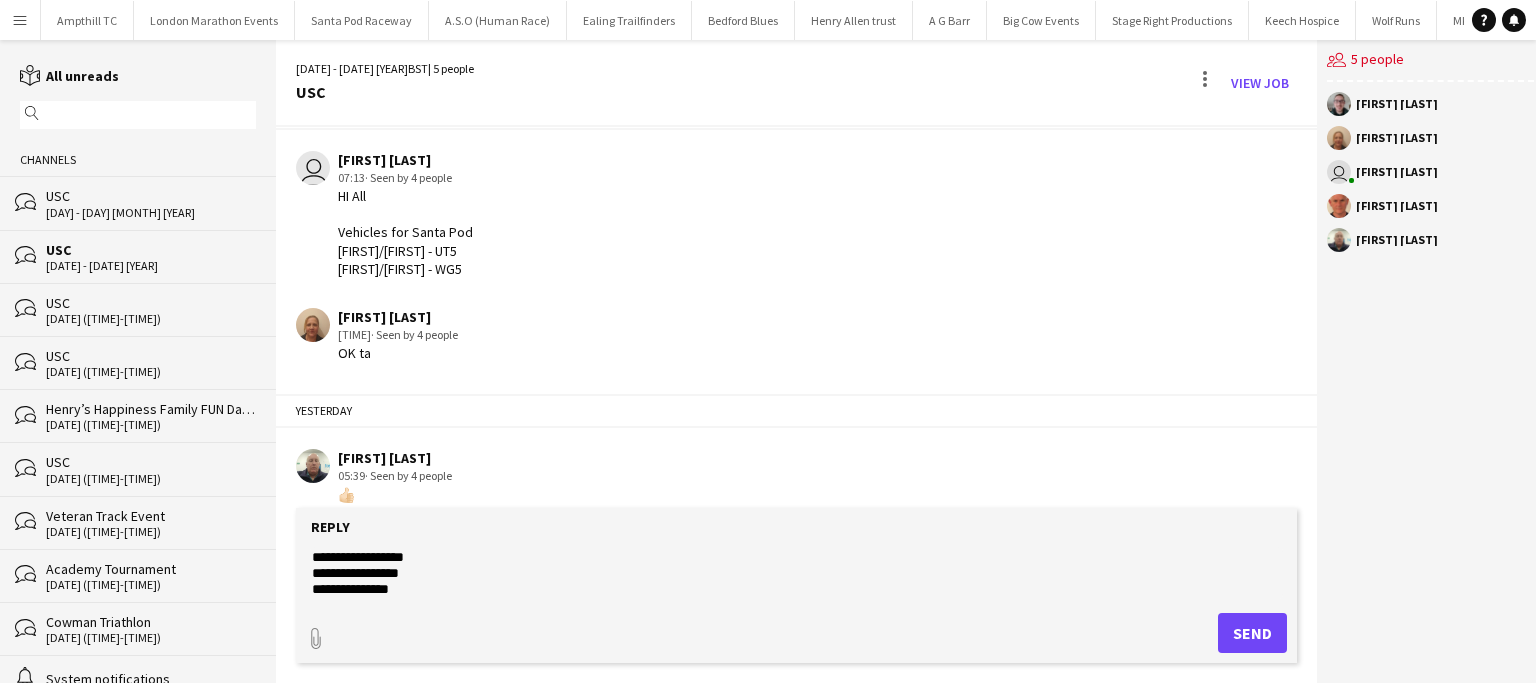 type on "**********" 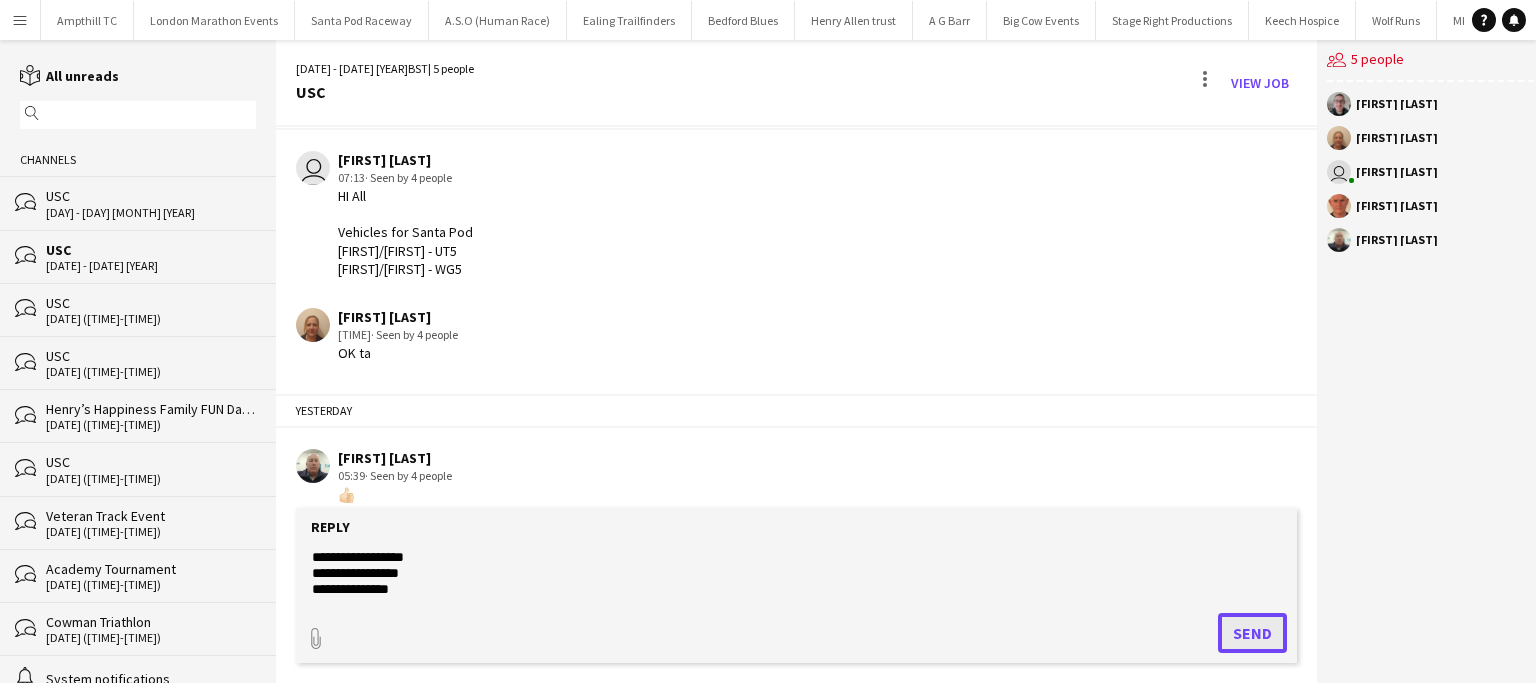 click on "Send" 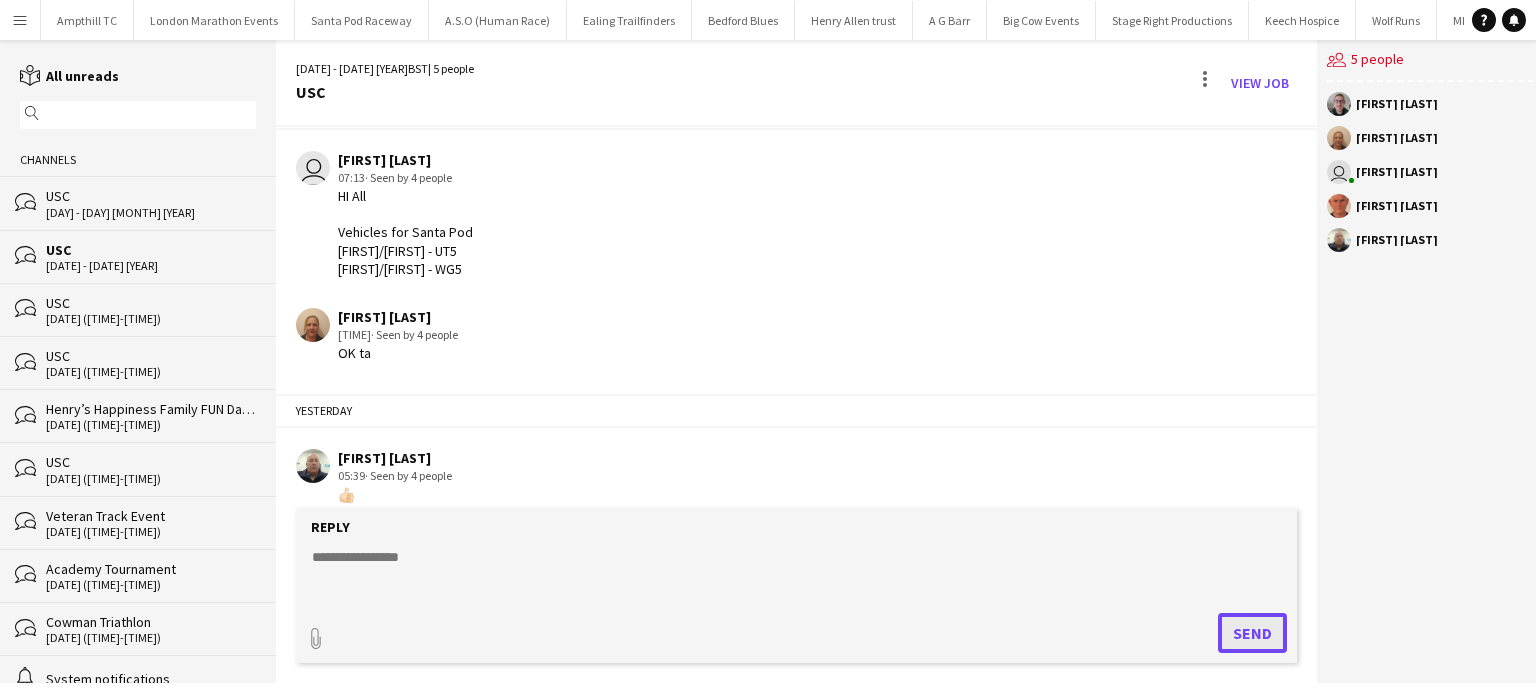 scroll, scrollTop: 225, scrollLeft: 0, axis: vertical 